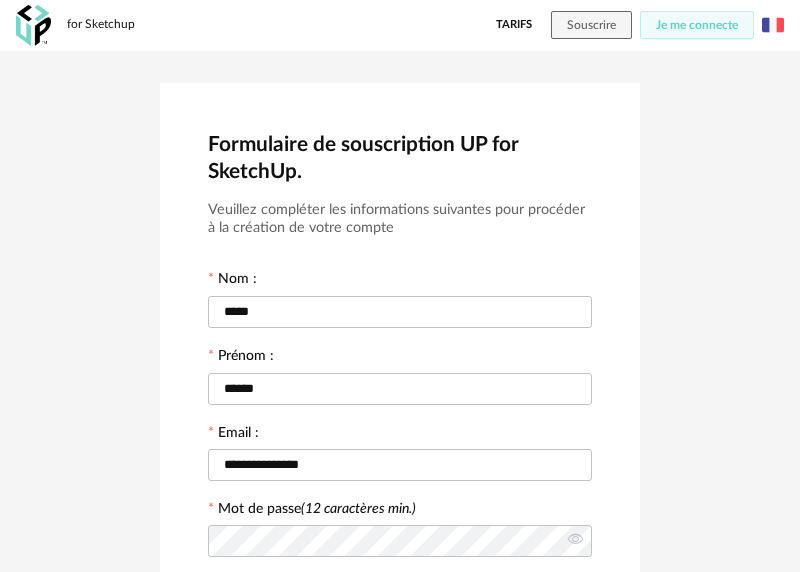 scroll, scrollTop: 463, scrollLeft: 0, axis: vertical 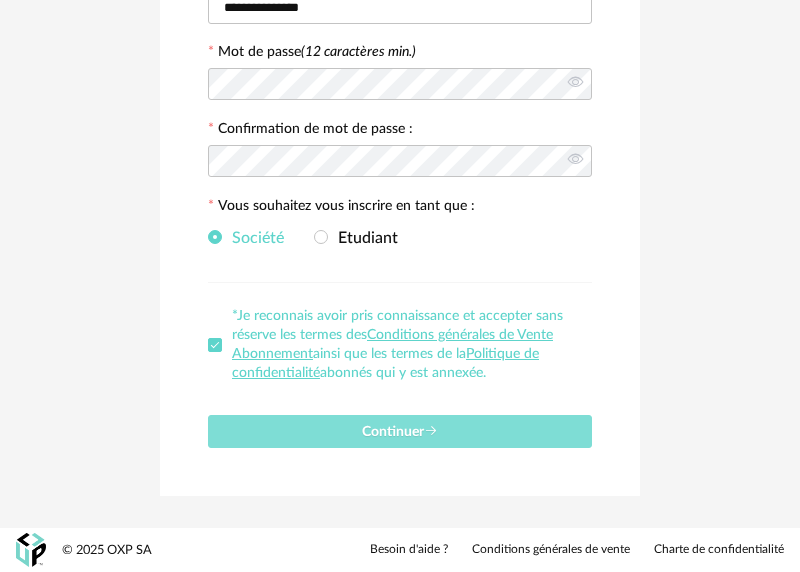 click on "Continuer" at bounding box center [400, 432] 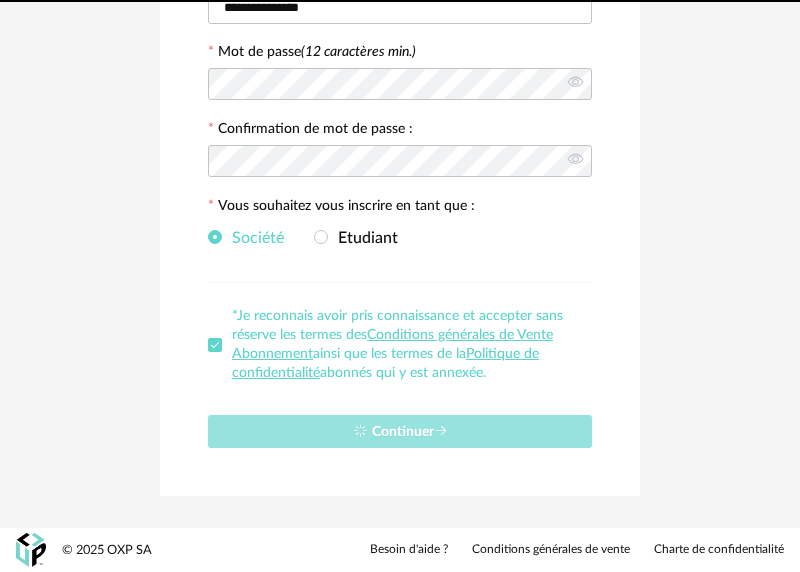 type 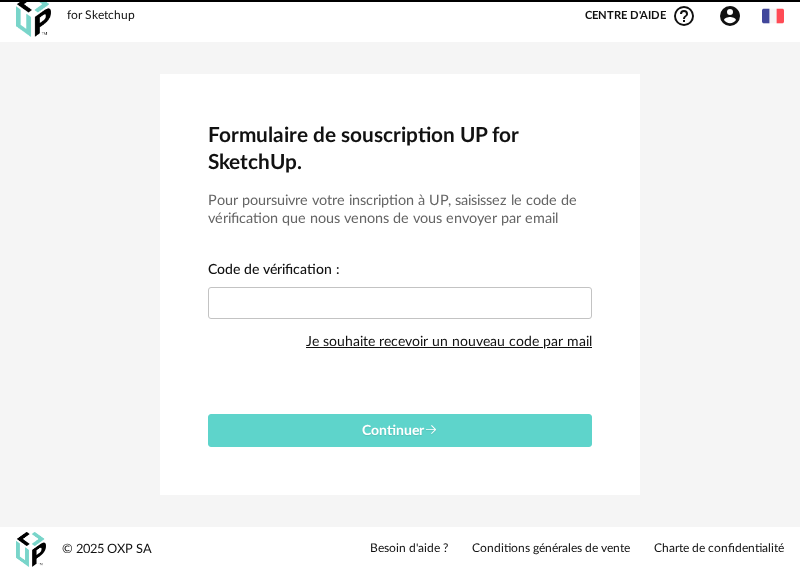 scroll, scrollTop: 9, scrollLeft: 0, axis: vertical 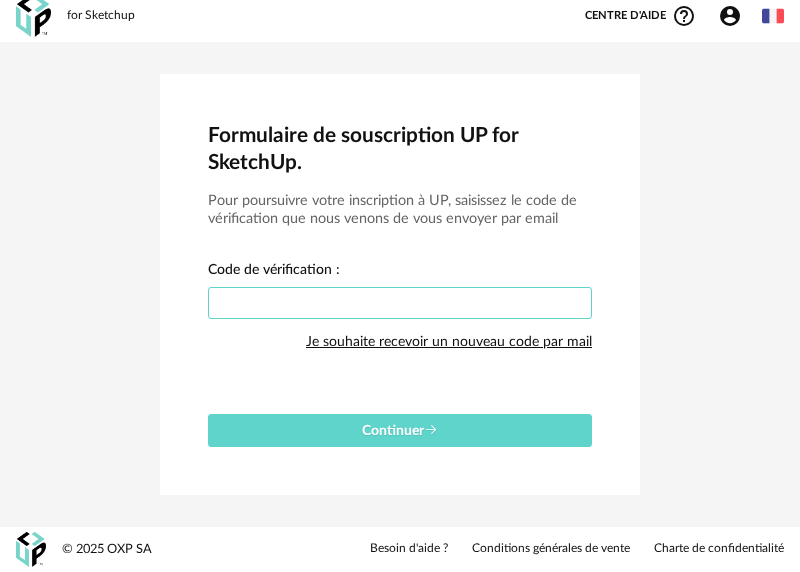 click at bounding box center (400, 303) 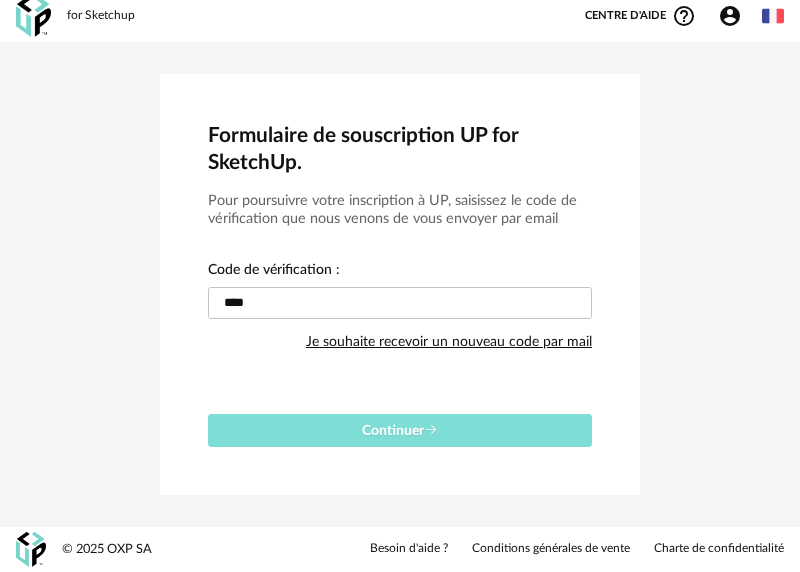 click on "Continuer" at bounding box center (400, 431) 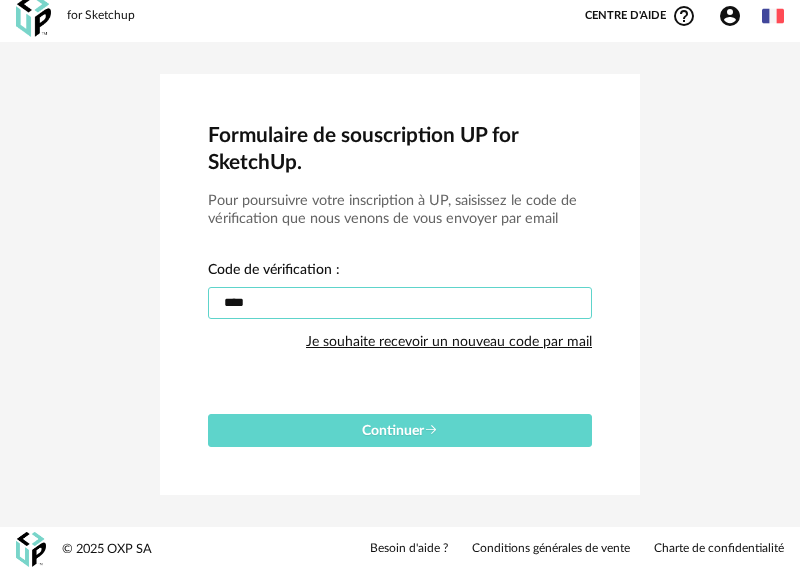 drag, startPoint x: 231, startPoint y: 304, endPoint x: 219, endPoint y: 303, distance: 12.0415945 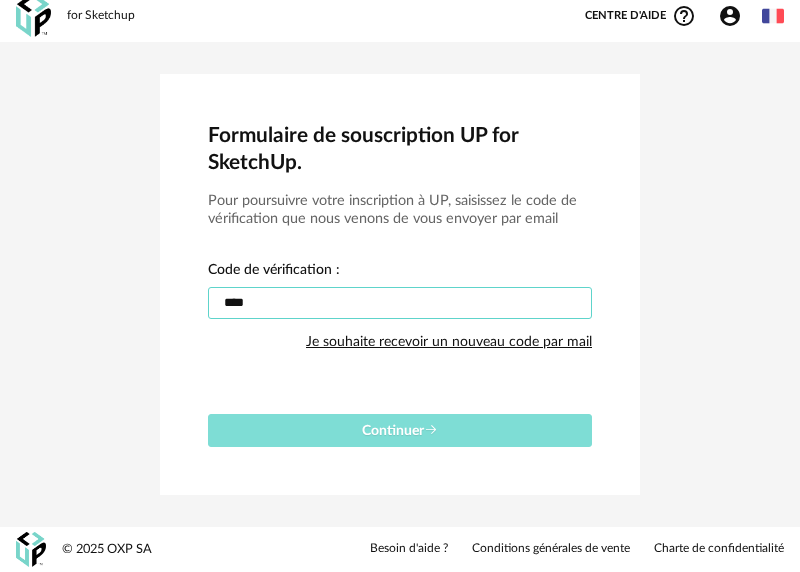 type on "****" 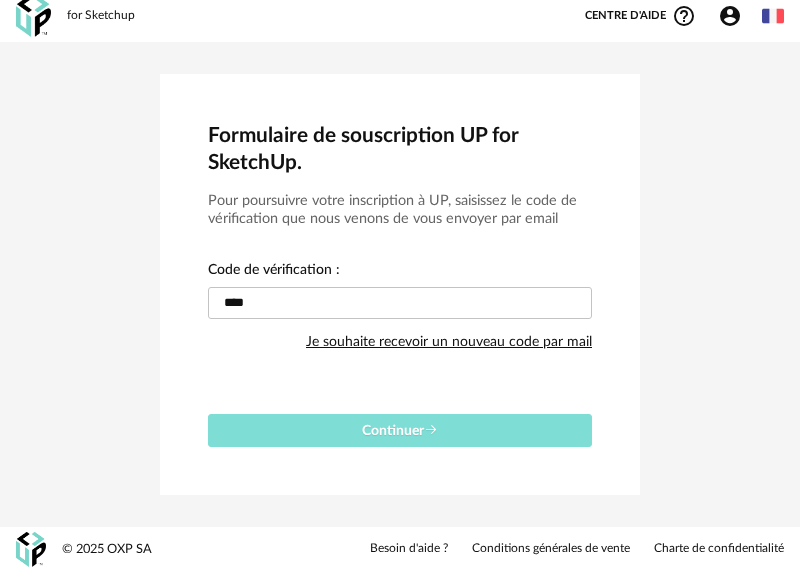 click on "Continuer" at bounding box center (400, 431) 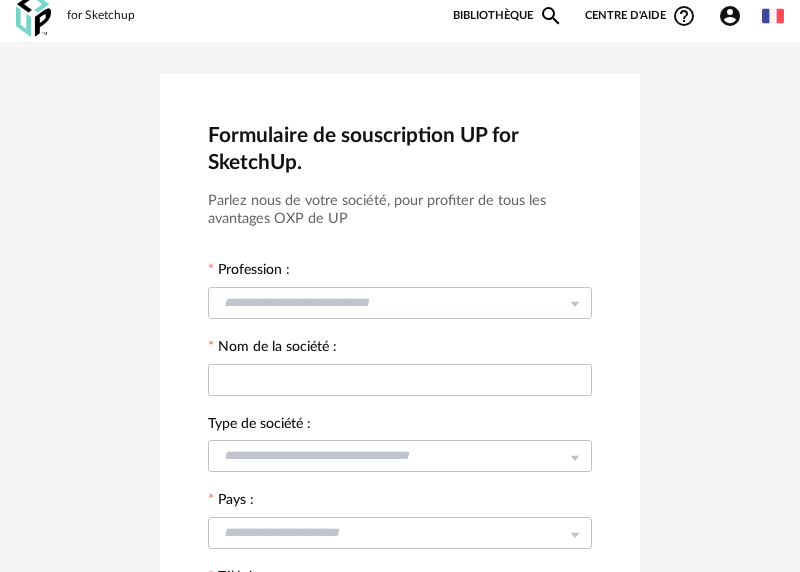 click at bounding box center [574, 302] 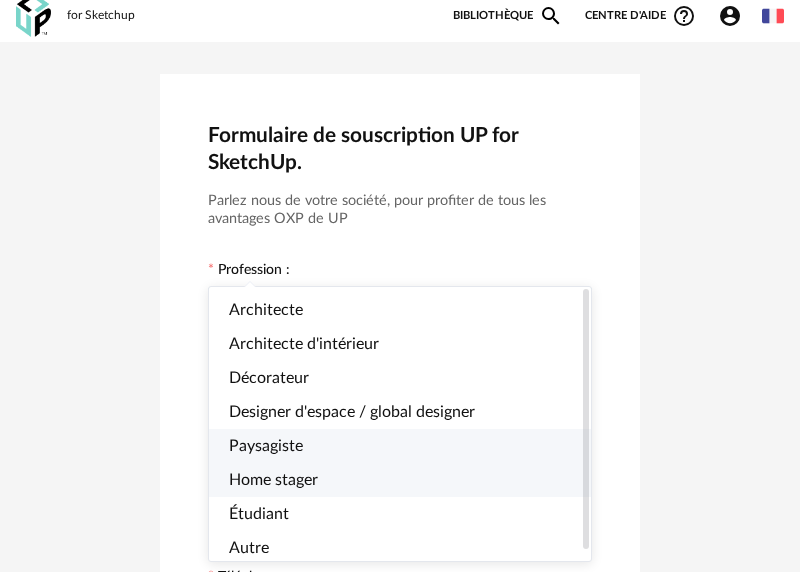 scroll, scrollTop: 10, scrollLeft: 0, axis: vertical 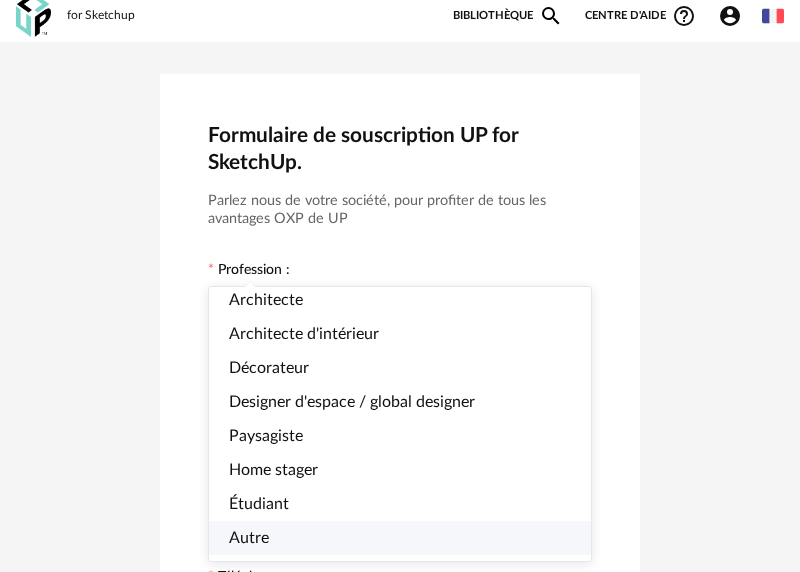click on "Autre" at bounding box center [249, 538] 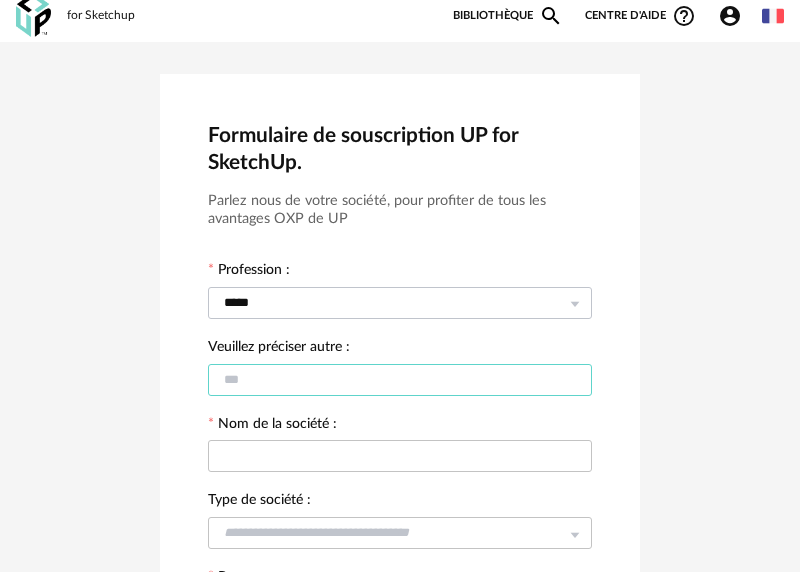 click at bounding box center [400, 380] 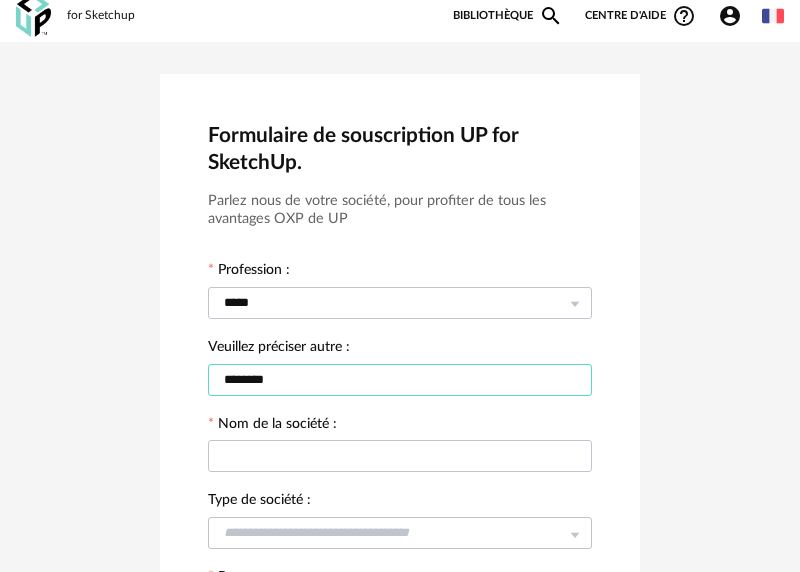 type on "********" 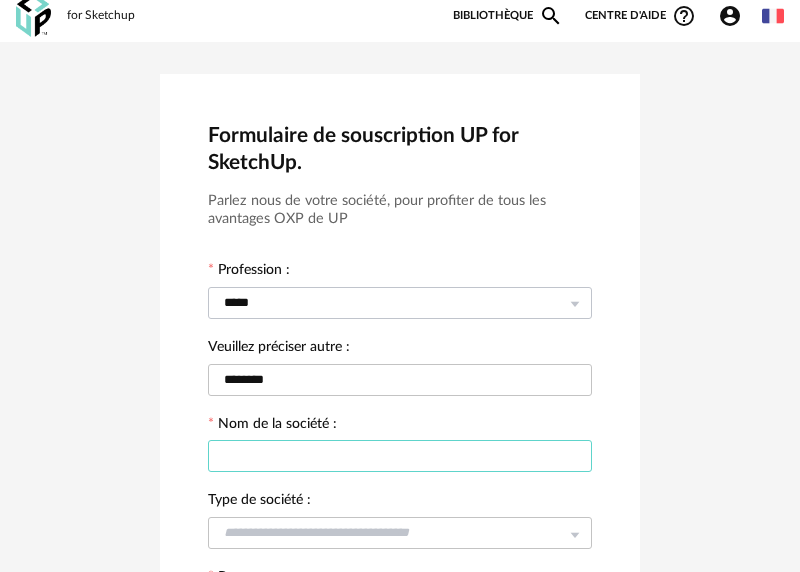 click at bounding box center (400, 456) 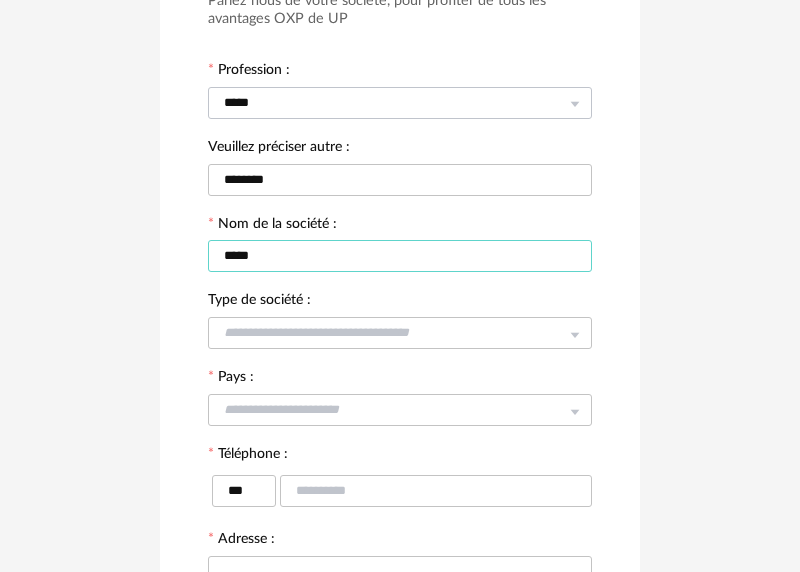 scroll, scrollTop: 219, scrollLeft: 0, axis: vertical 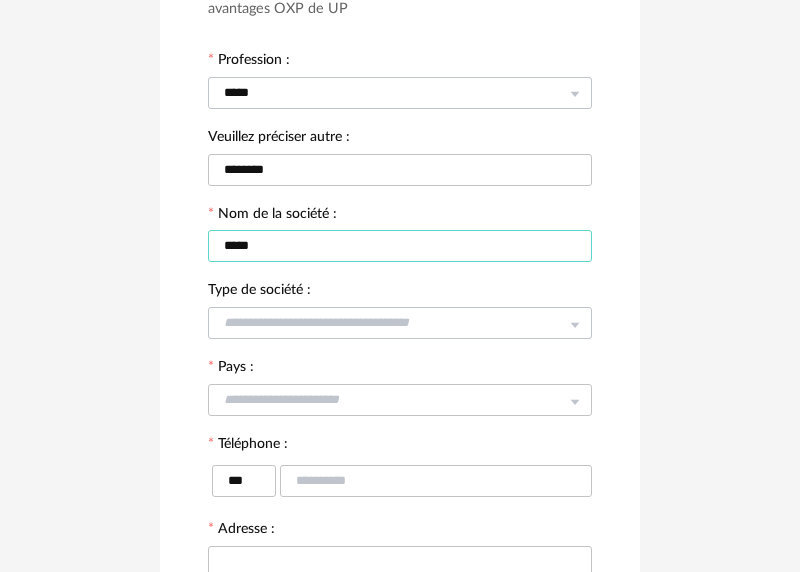 type on "*****" 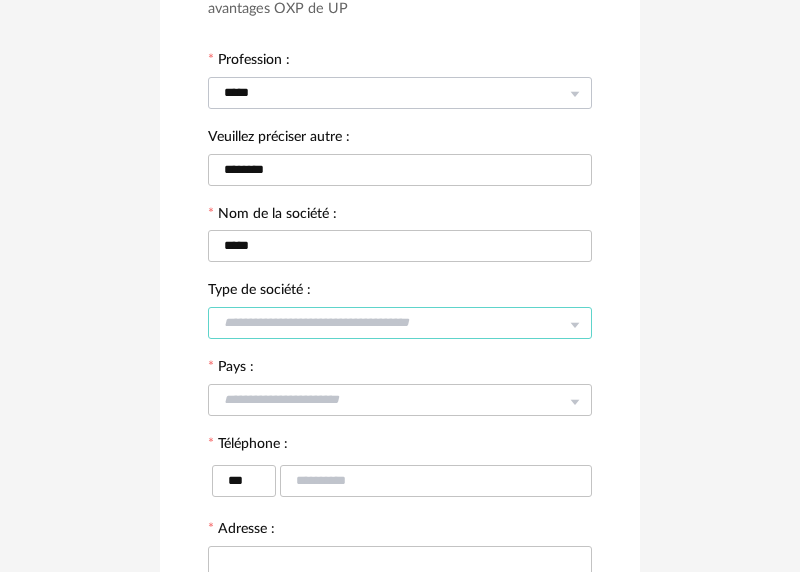 click at bounding box center [400, 323] 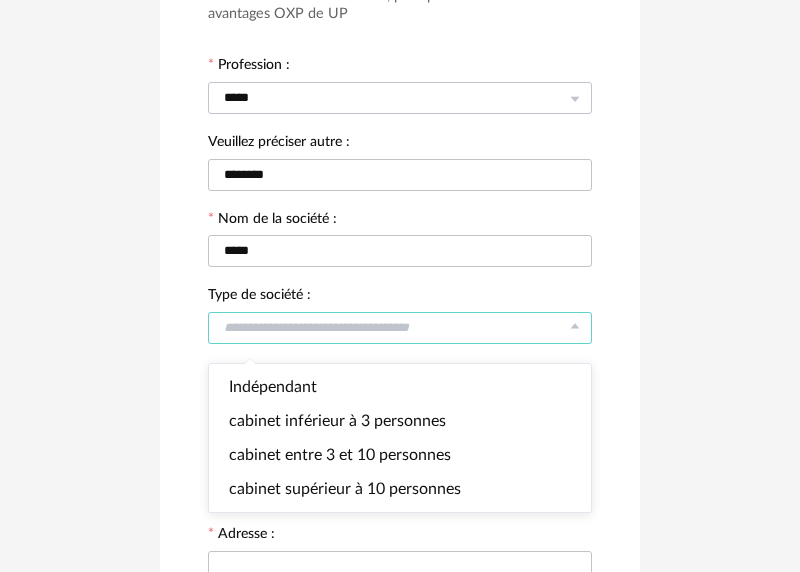scroll, scrollTop: 218, scrollLeft: 0, axis: vertical 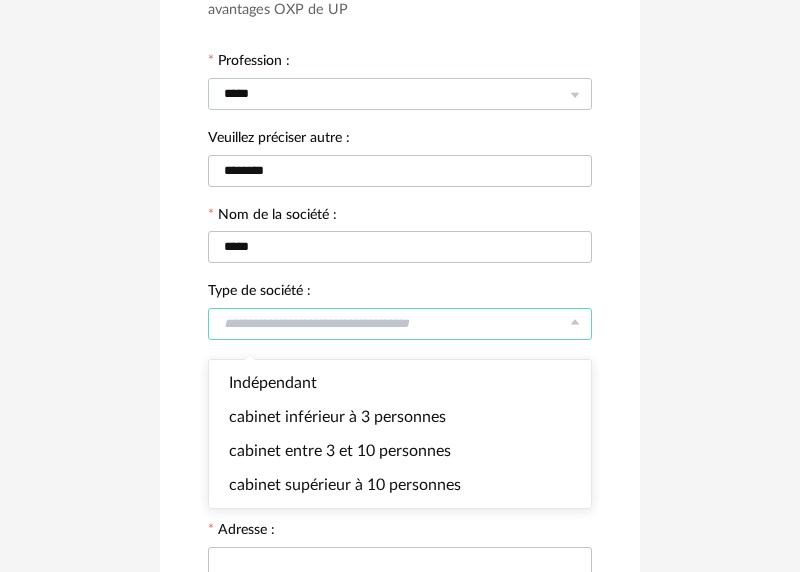 click at bounding box center (400, 324) 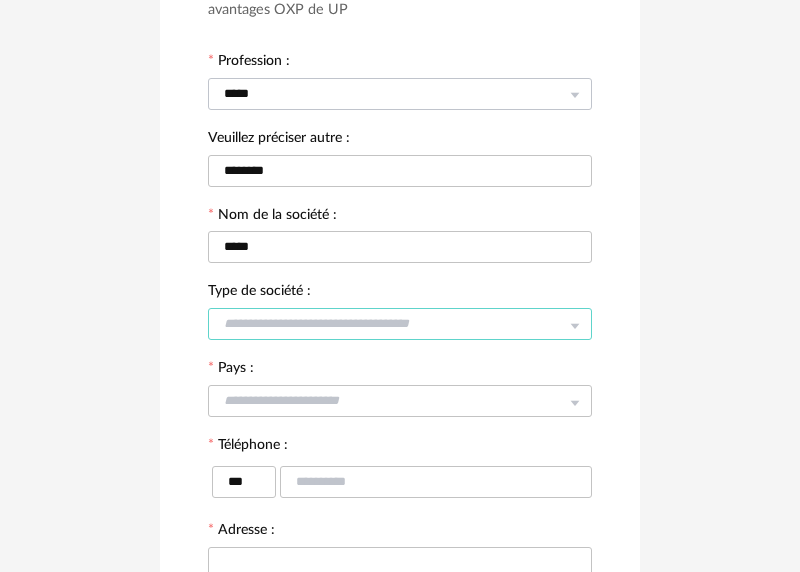 click at bounding box center (400, 324) 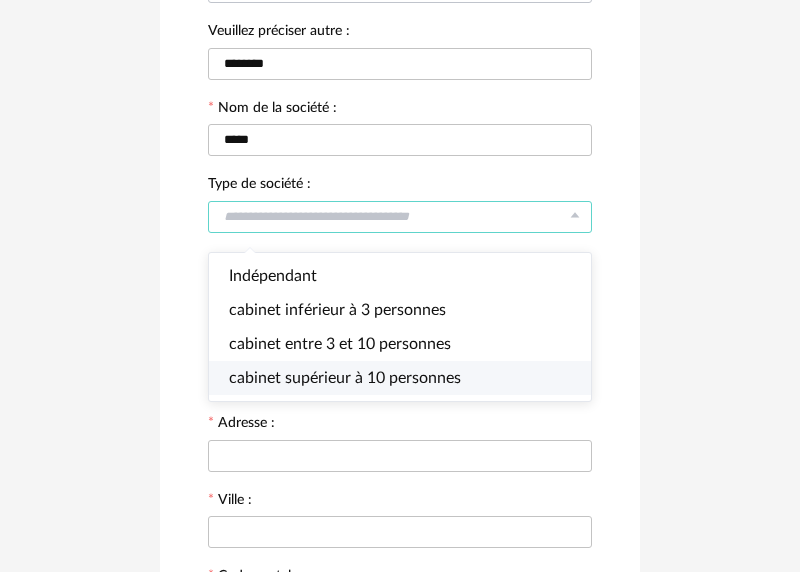 scroll, scrollTop: 316, scrollLeft: 0, axis: vertical 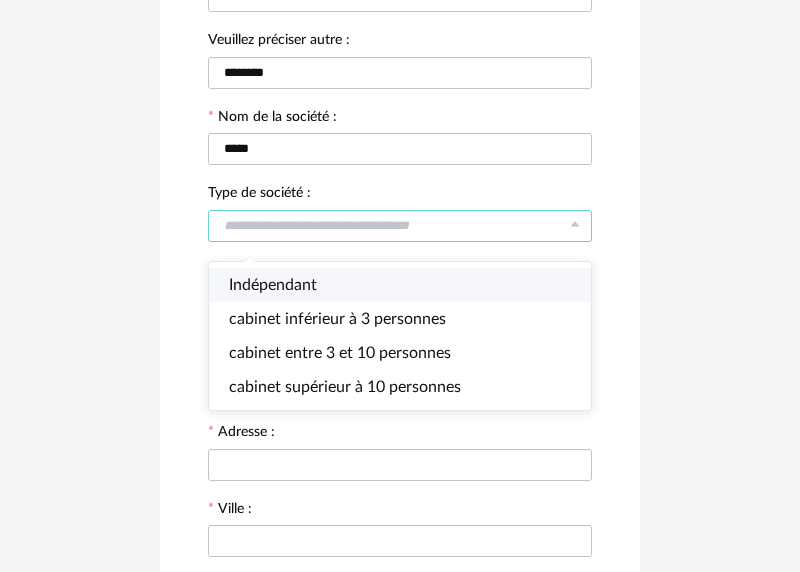 click on "Indépendant" at bounding box center [273, 285] 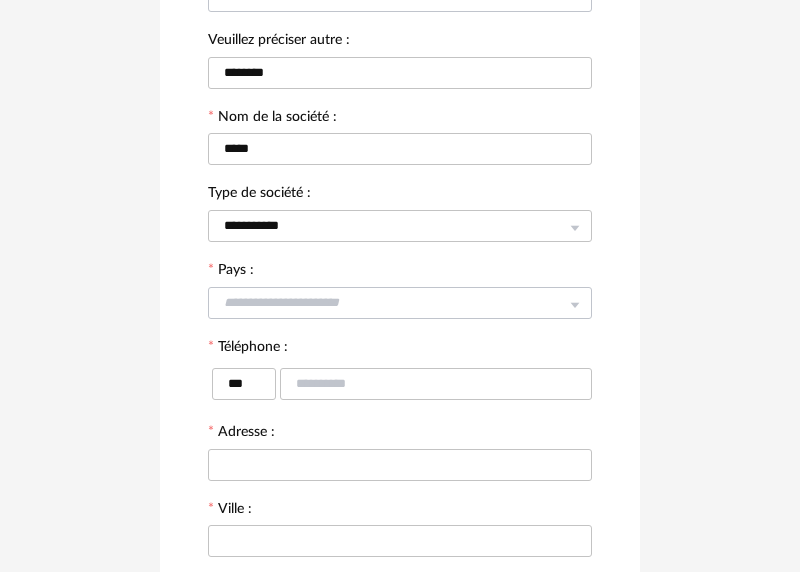 click at bounding box center [574, 303] 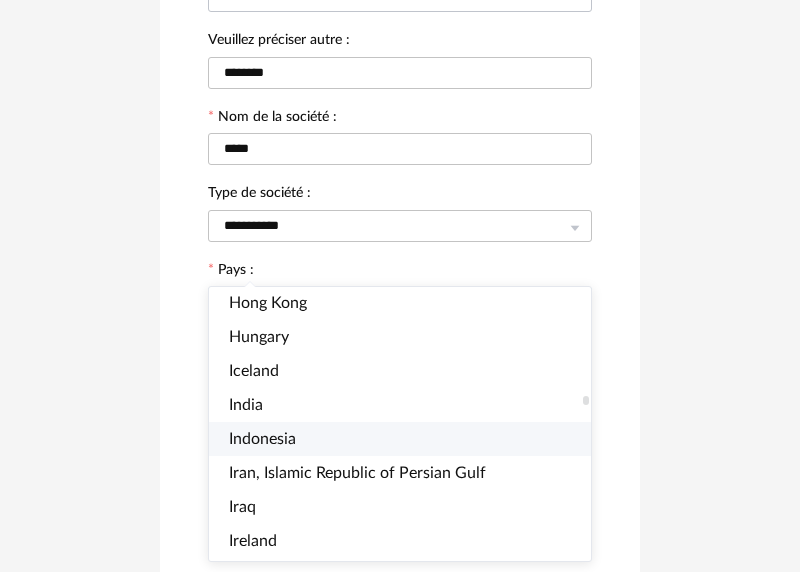 scroll, scrollTop: 3287, scrollLeft: 0, axis: vertical 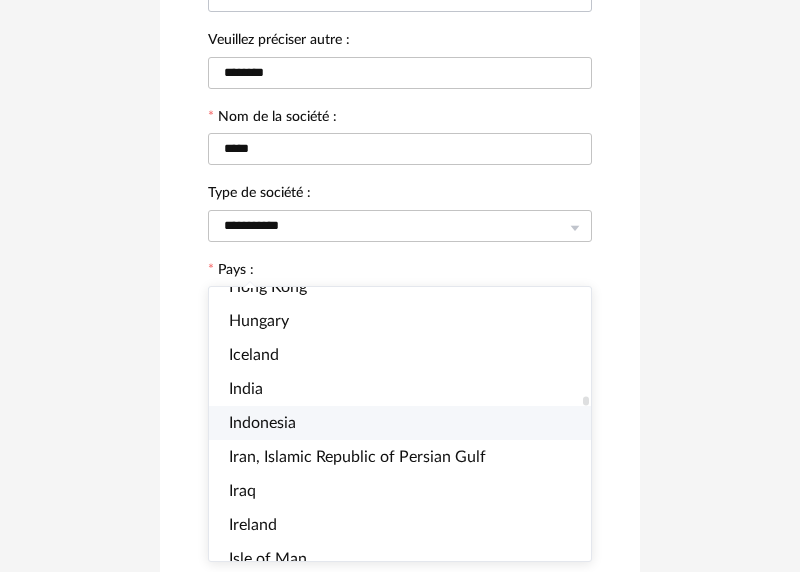 click on "Indonesia" at bounding box center (262, 423) 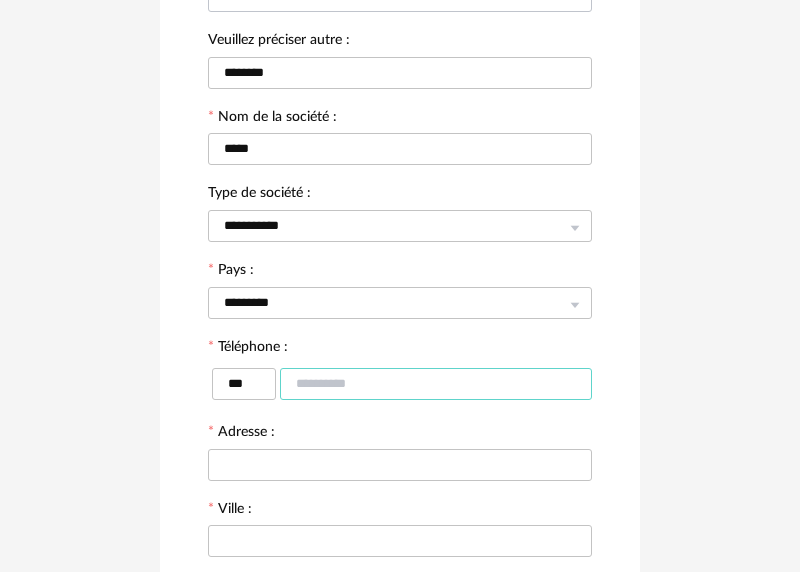 click at bounding box center (436, 384) 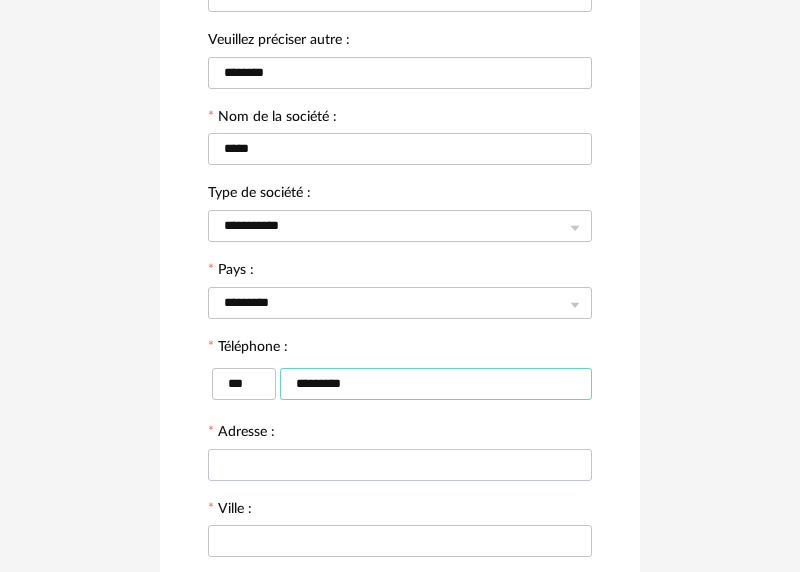 type on "*********" 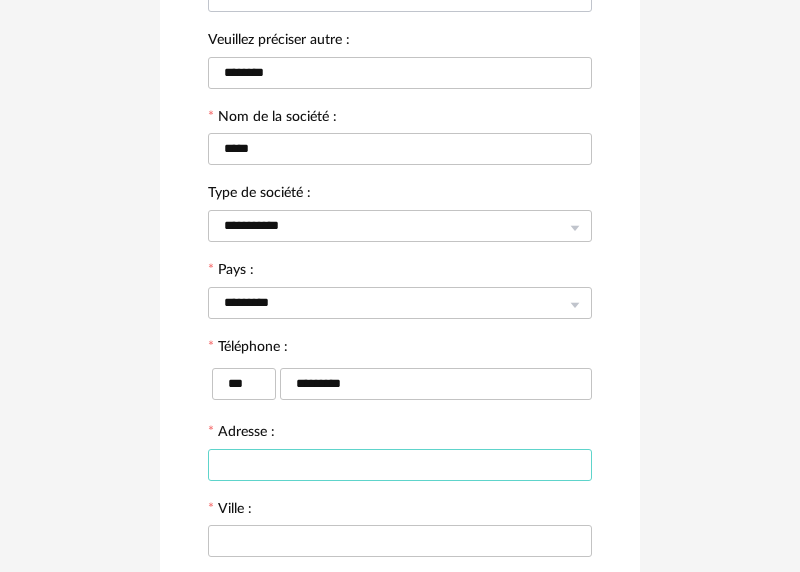 click at bounding box center [400, 465] 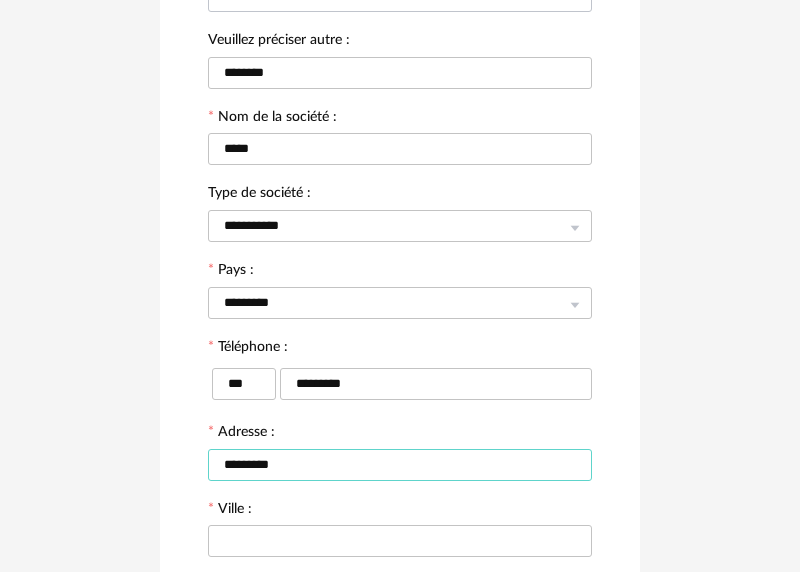 click on "*********" at bounding box center (400, 465) 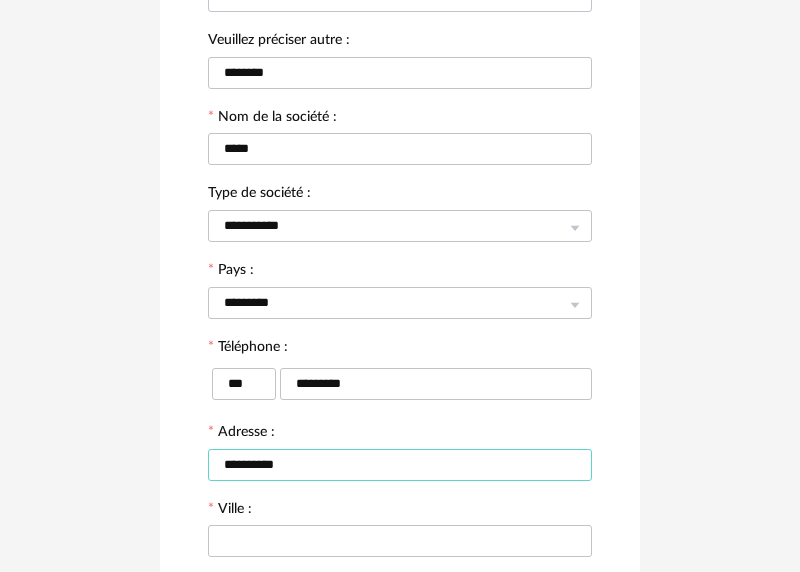 click on "**********" at bounding box center [400, 465] 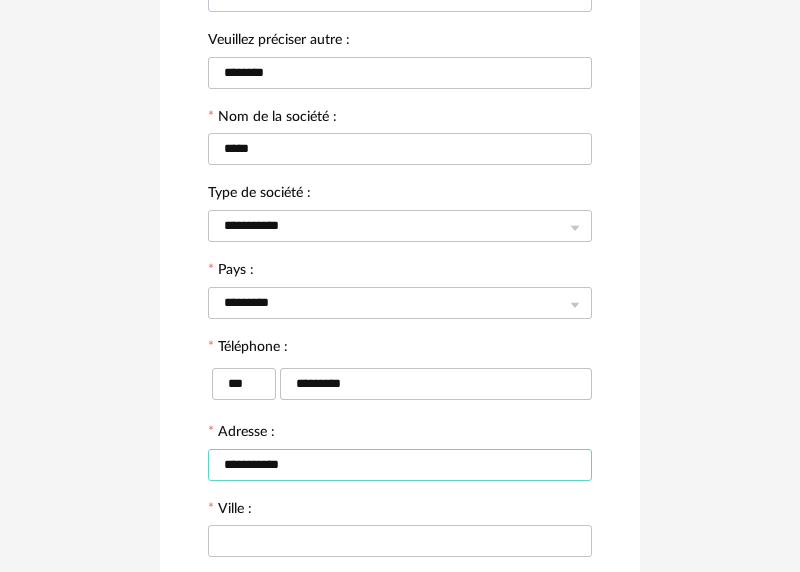 click on "**********" at bounding box center [400, 465] 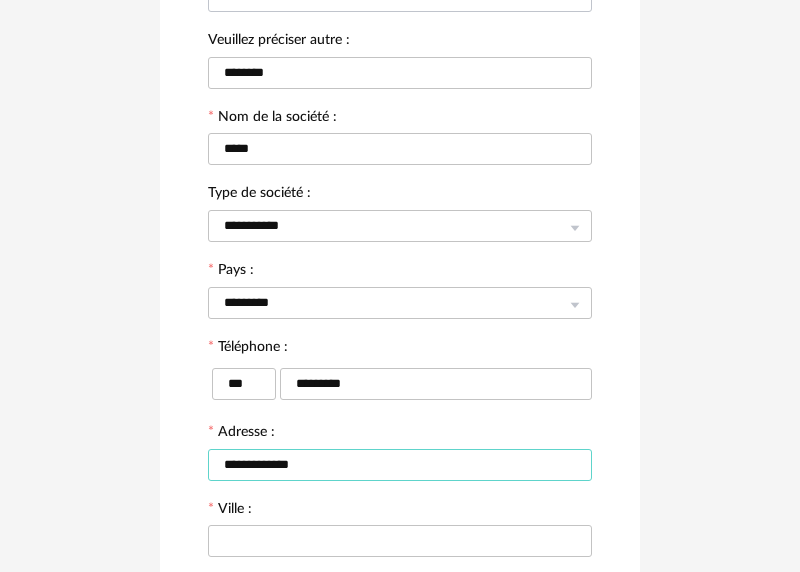 click on "**********" at bounding box center [400, 465] 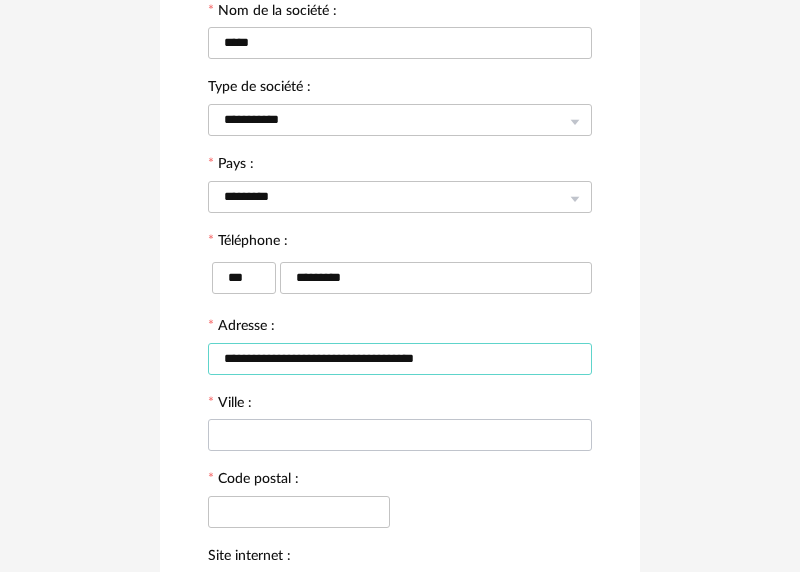 scroll, scrollTop: 424, scrollLeft: 0, axis: vertical 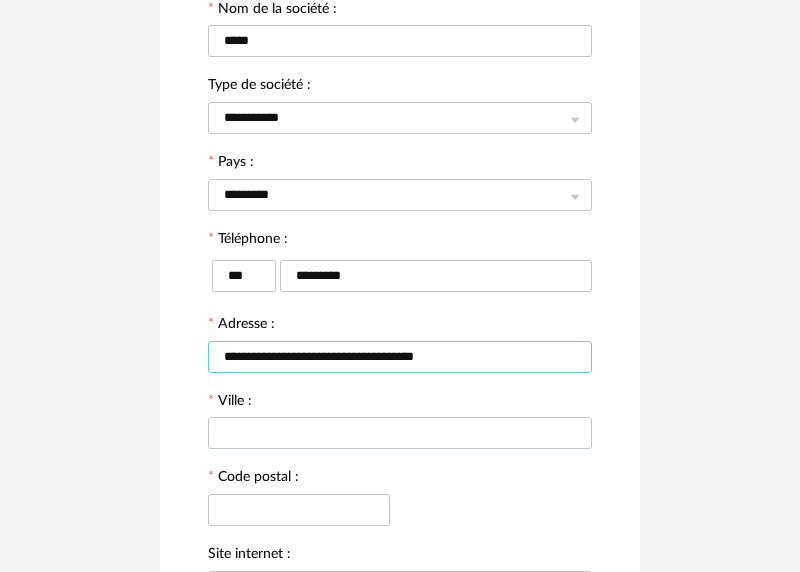 type on "**********" 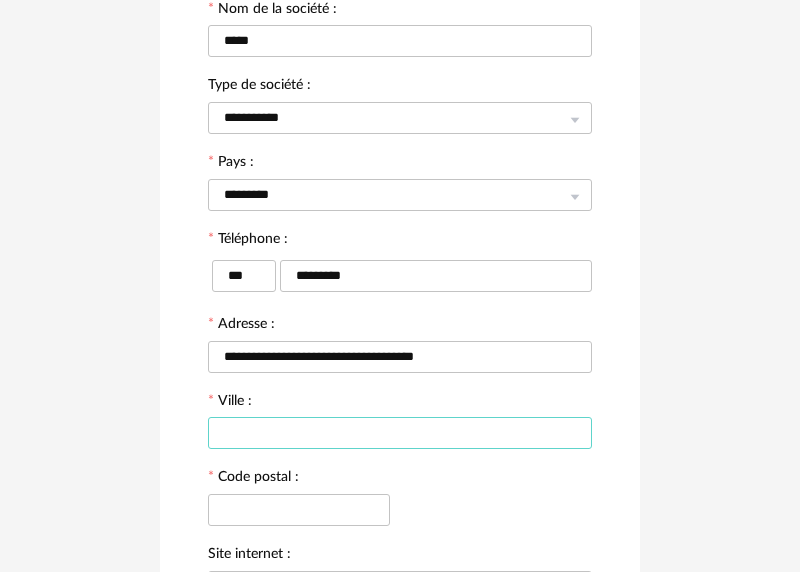 click at bounding box center (400, 433) 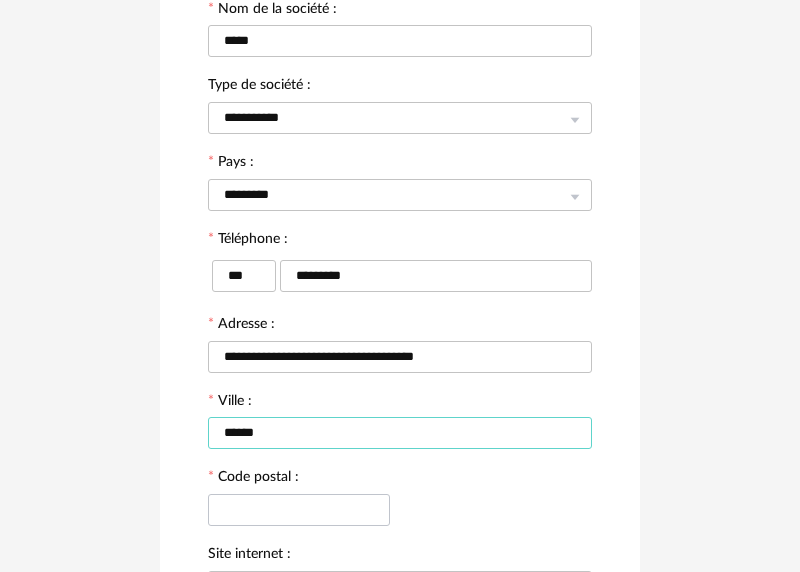 type on "******" 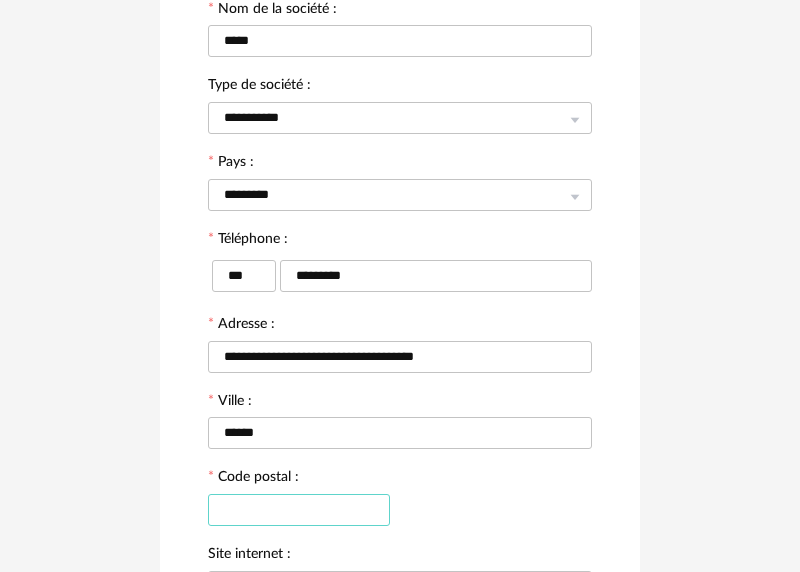 click at bounding box center (299, 510) 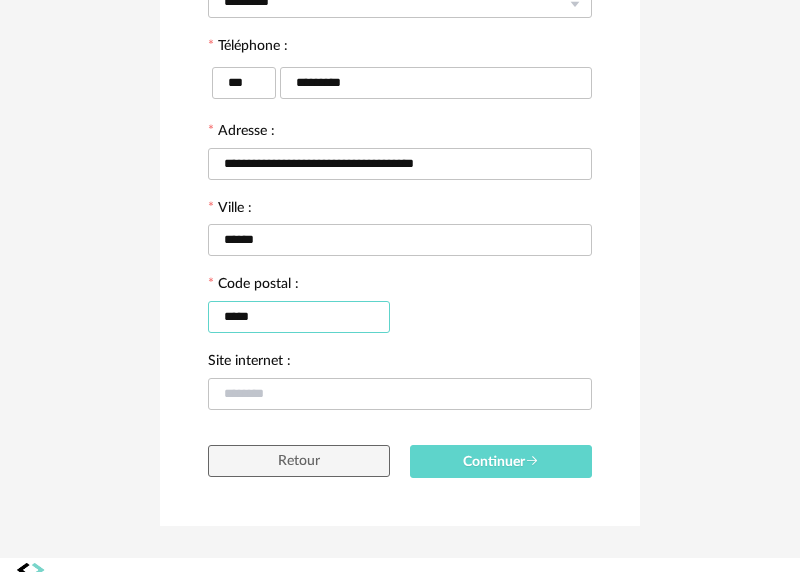 scroll, scrollTop: 643, scrollLeft: 0, axis: vertical 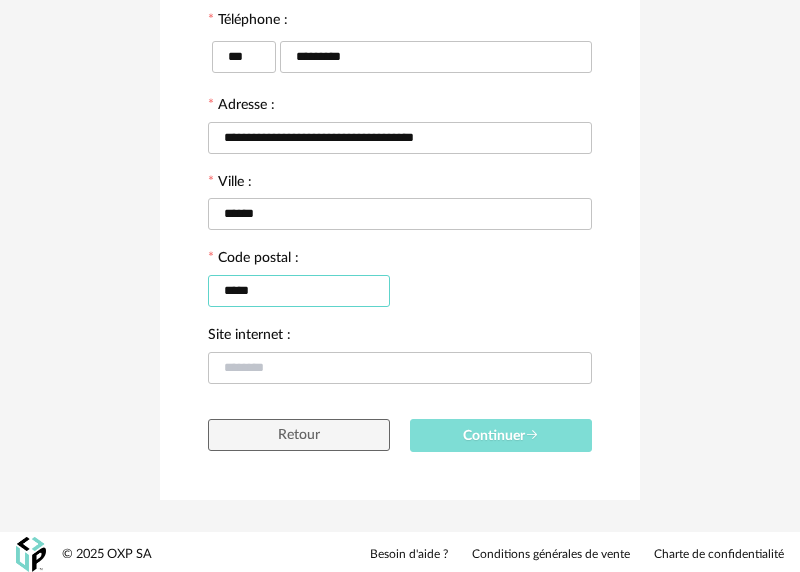 type on "*****" 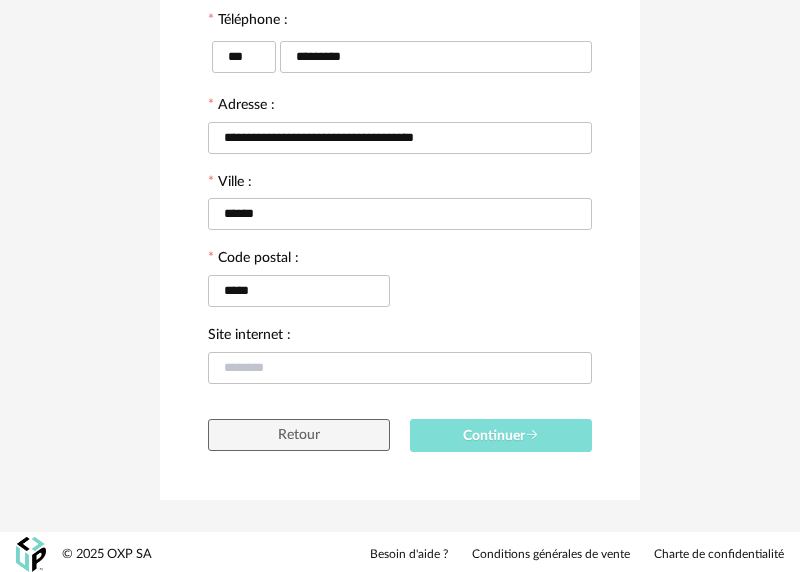 click on "Continuer" at bounding box center (501, 436) 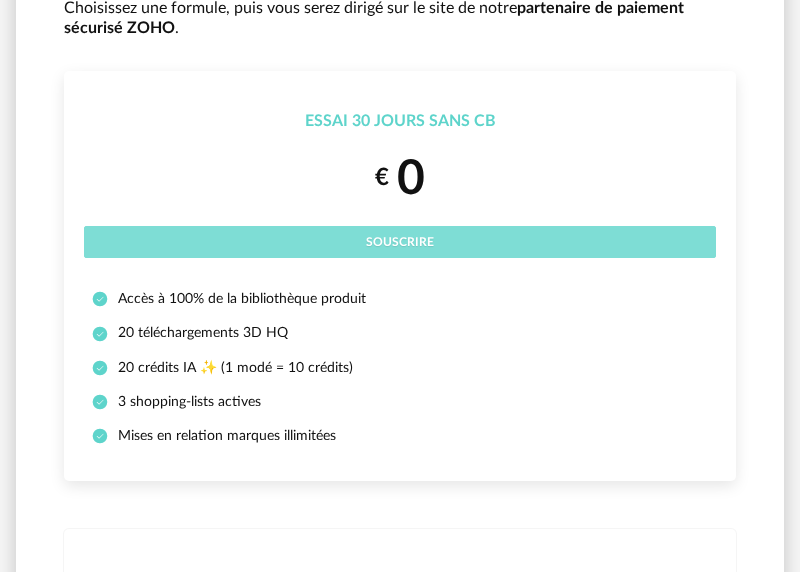 scroll, scrollTop: 190, scrollLeft: 0, axis: vertical 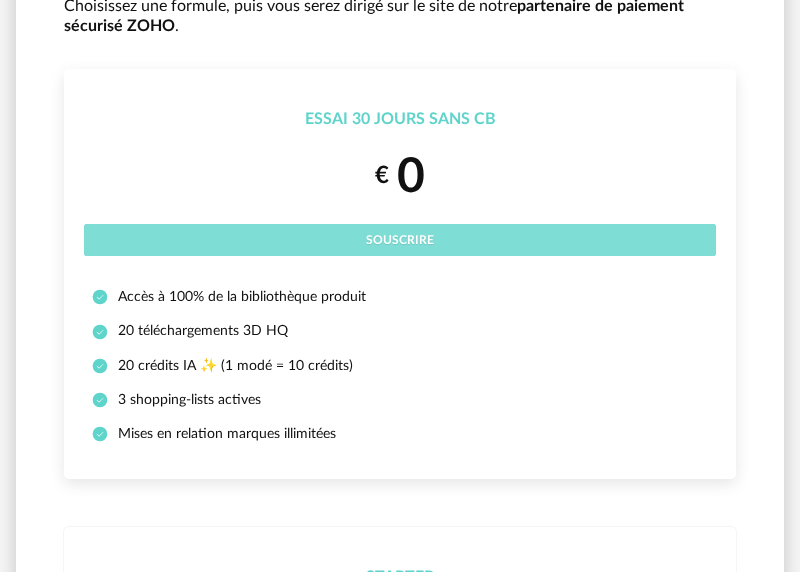 click on "Souscrire" at bounding box center [400, 240] 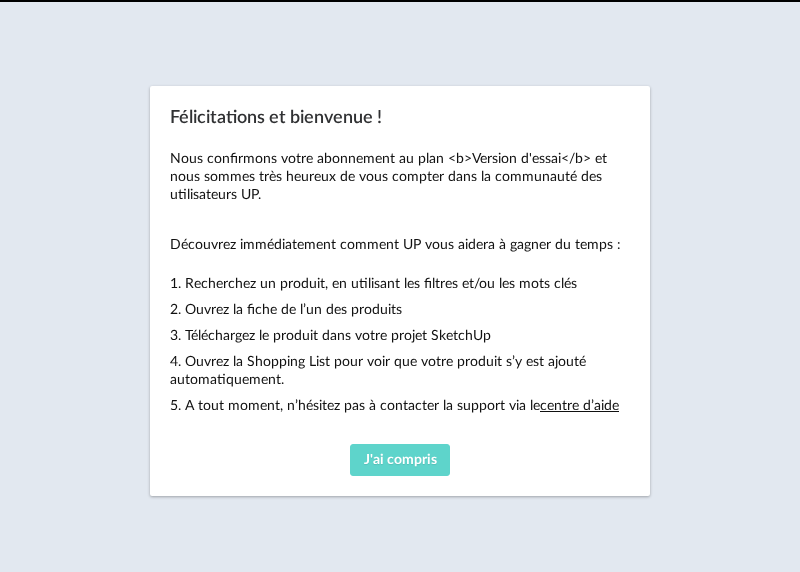 scroll, scrollTop: 0, scrollLeft: 0, axis: both 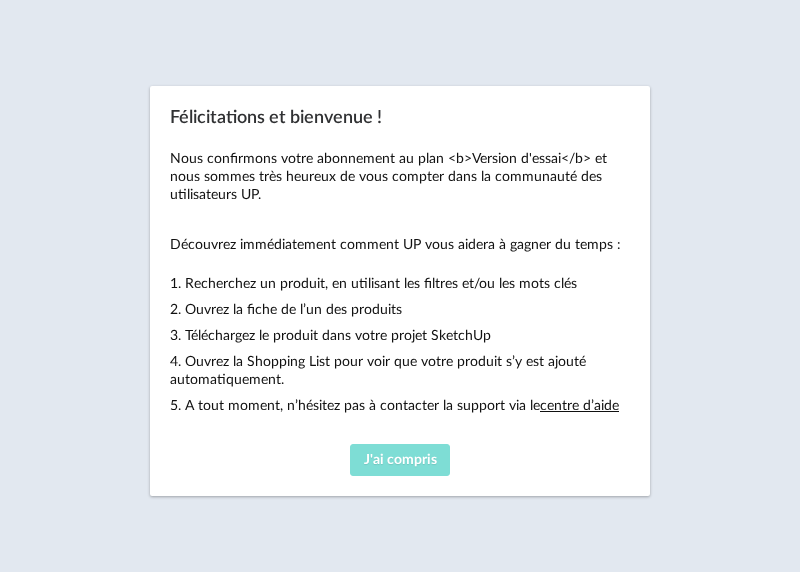 click on "J'ai compris" at bounding box center (400, 460) 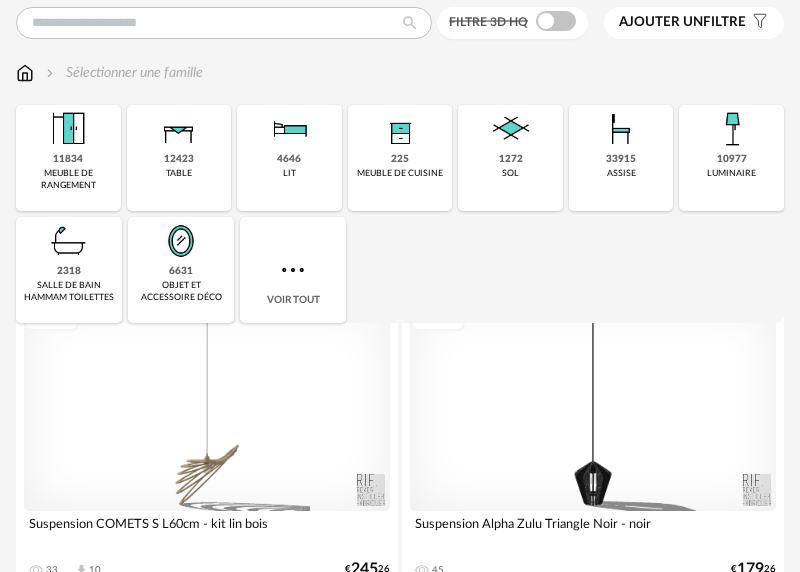 scroll, scrollTop: 0, scrollLeft: 0, axis: both 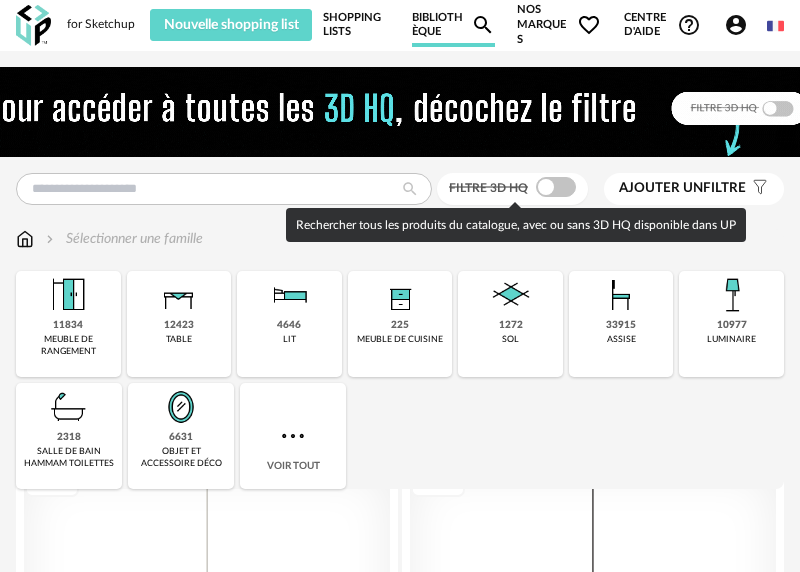 click at bounding box center [556, 187] 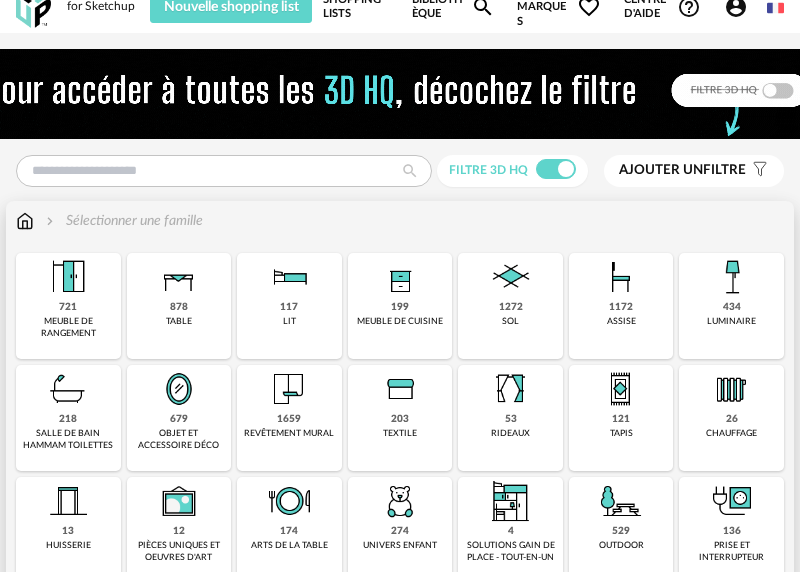 scroll, scrollTop: 15, scrollLeft: 0, axis: vertical 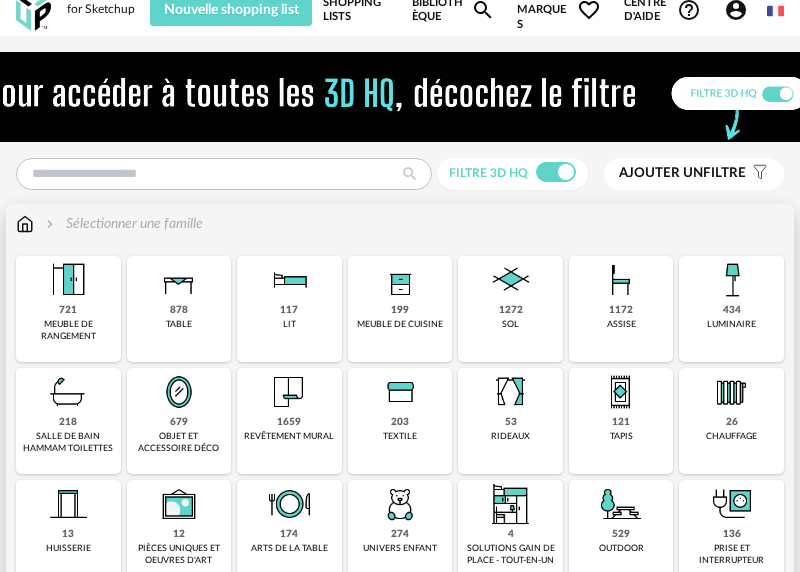 click at bounding box center [68, 280] 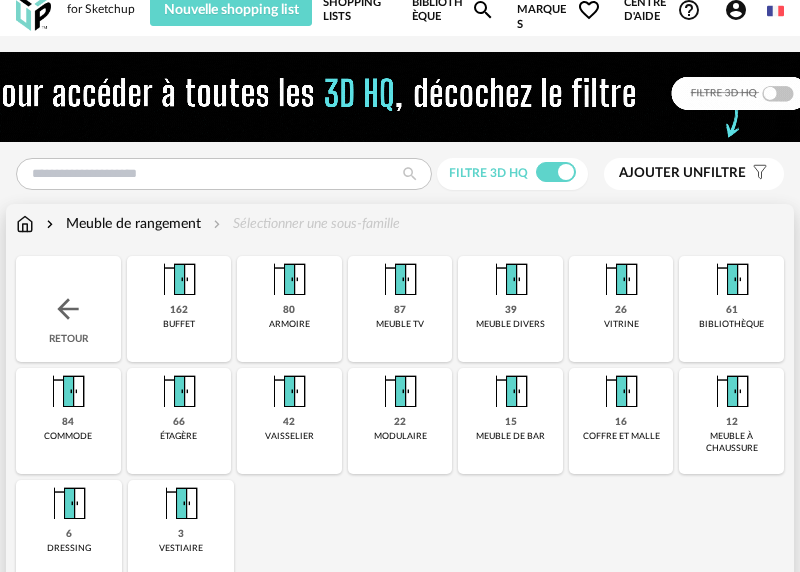 click at bounding box center (69, 504) 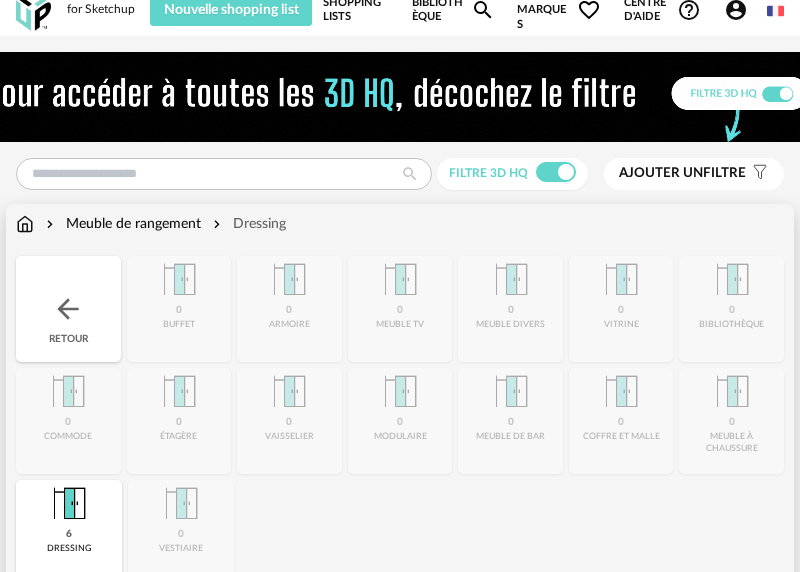 click at bounding box center [69, 504] 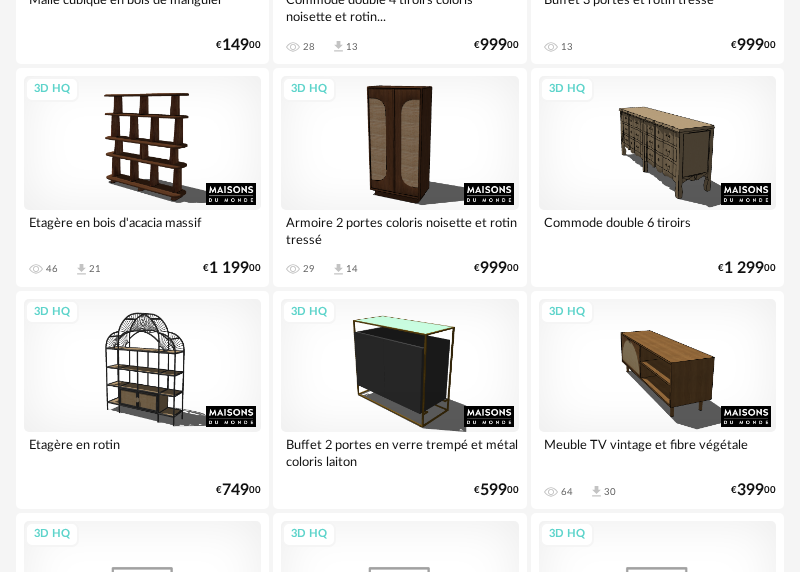 scroll, scrollTop: 5025, scrollLeft: 0, axis: vertical 